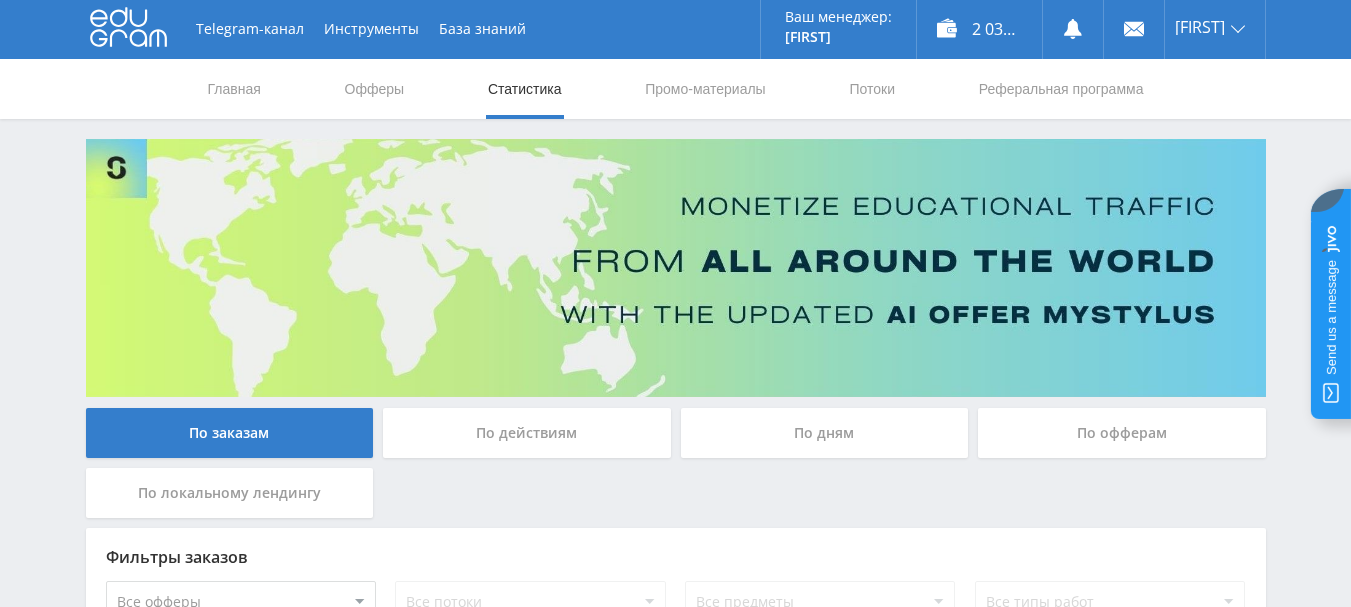 scroll, scrollTop: 0, scrollLeft: 0, axis: both 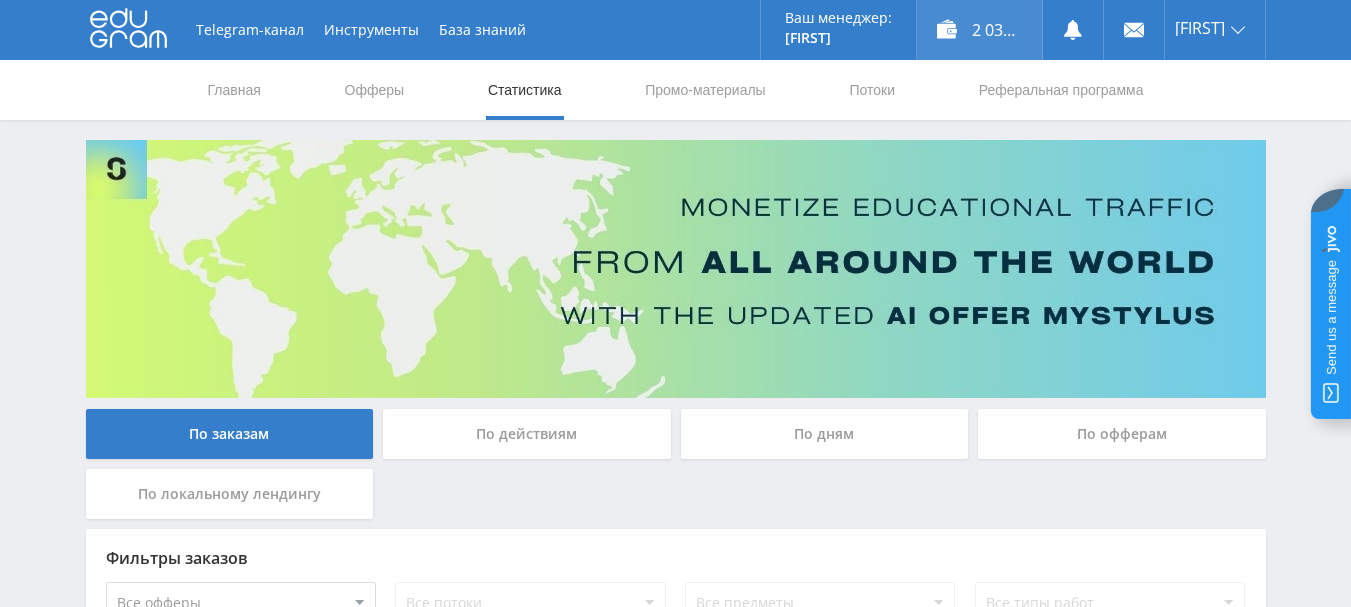 click on "2 035,70 ₽" at bounding box center [979, 30] 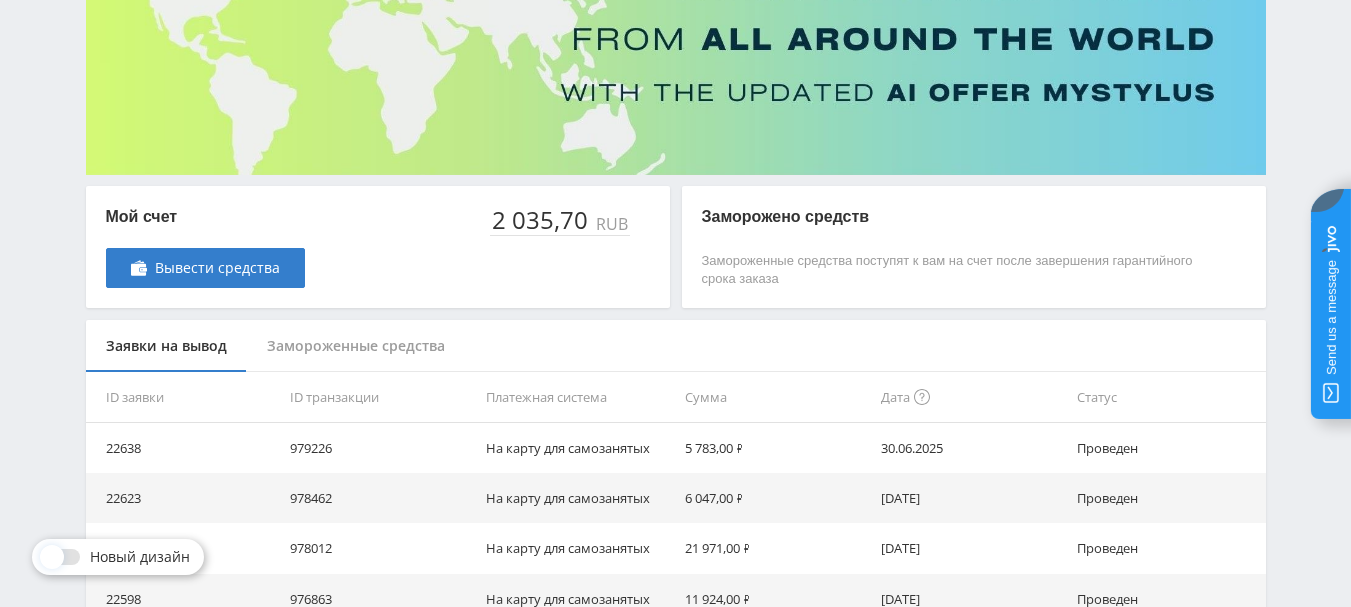 scroll, scrollTop: 300, scrollLeft: 0, axis: vertical 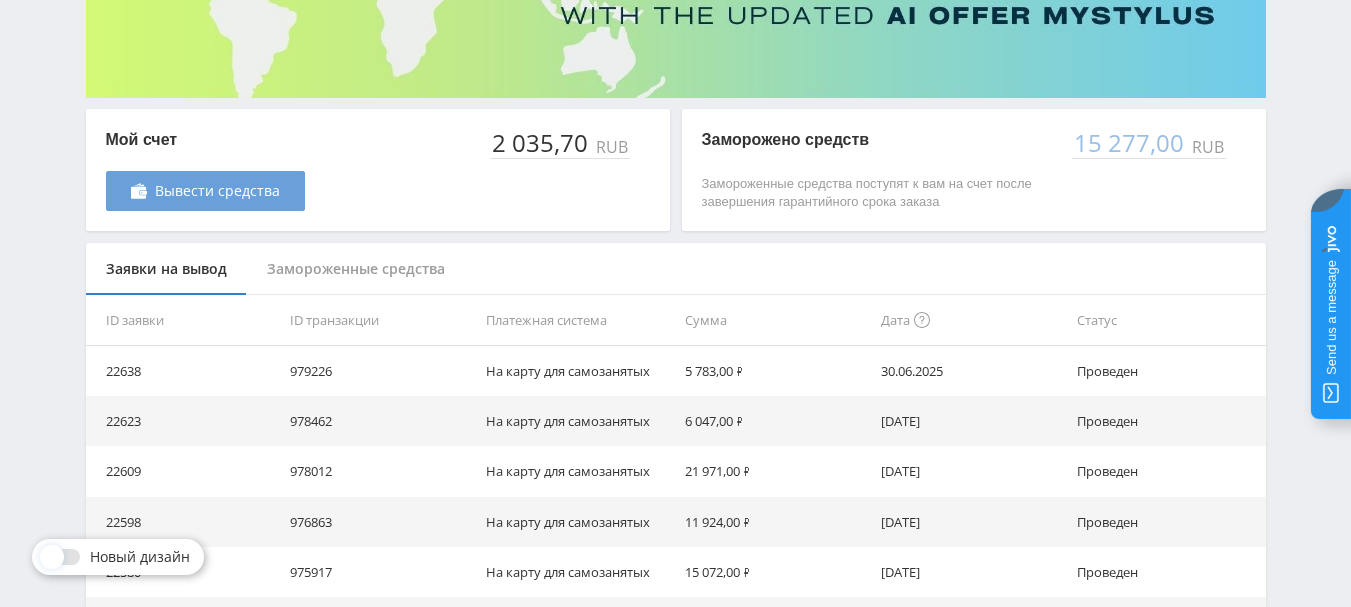click on "Вывести средства" at bounding box center [205, 191] 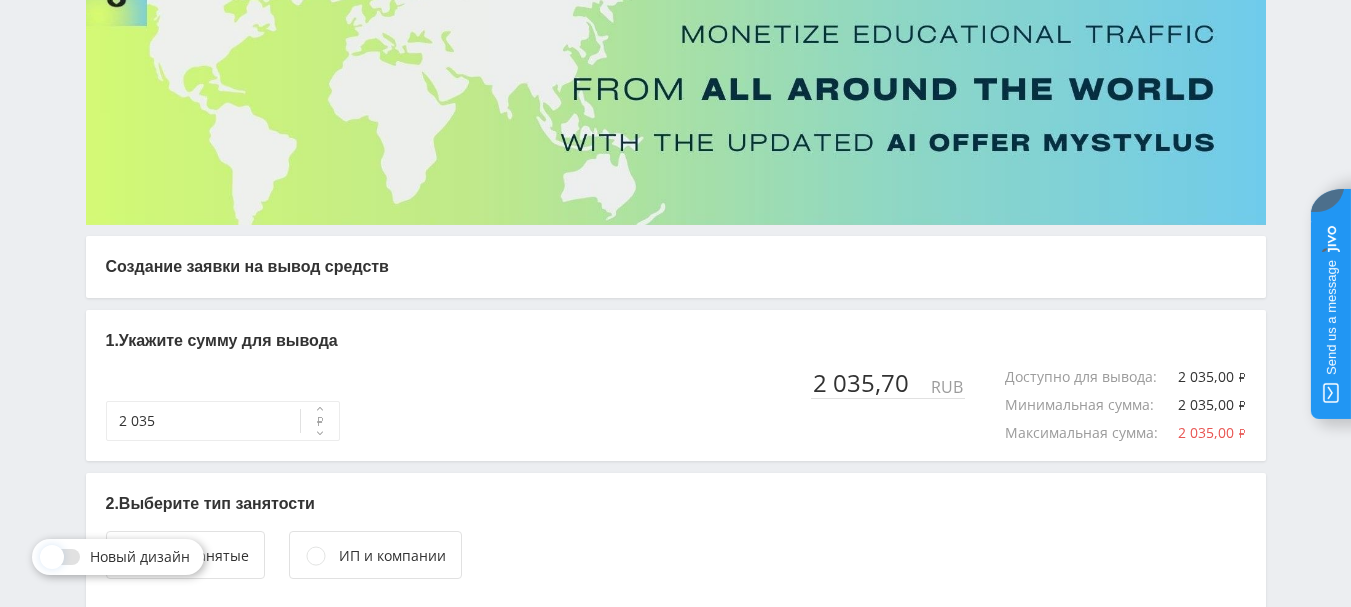 scroll, scrollTop: 289, scrollLeft: 0, axis: vertical 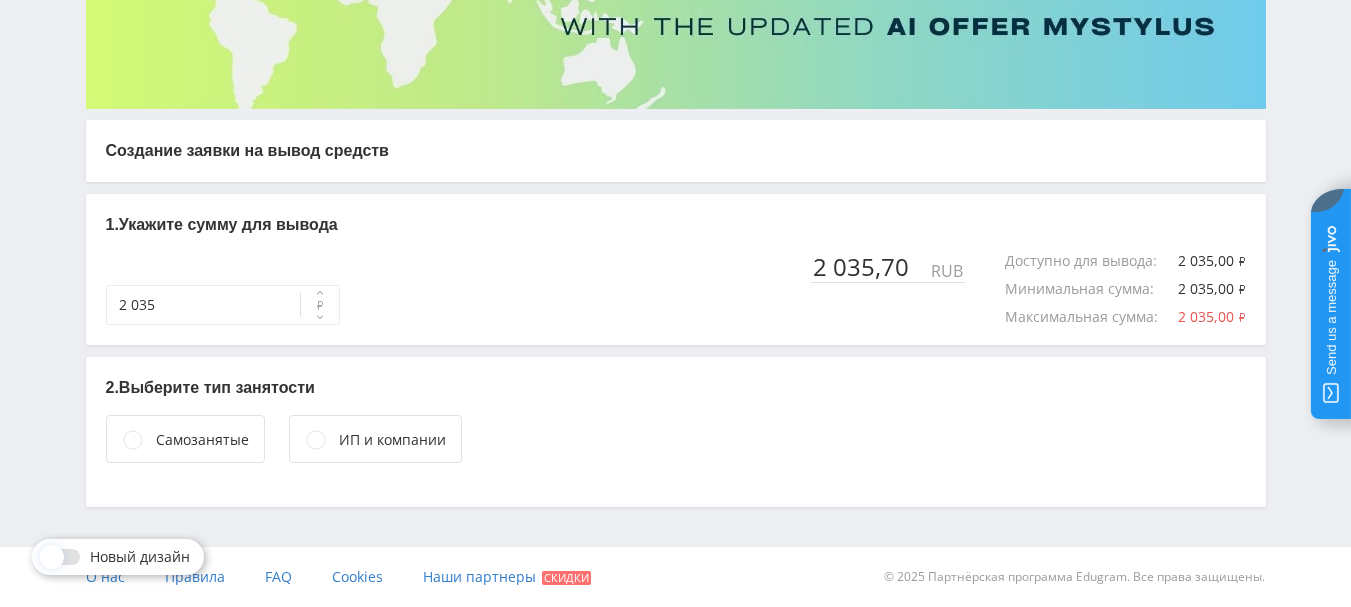 click on "Самозанятые" at bounding box center [202, 440] 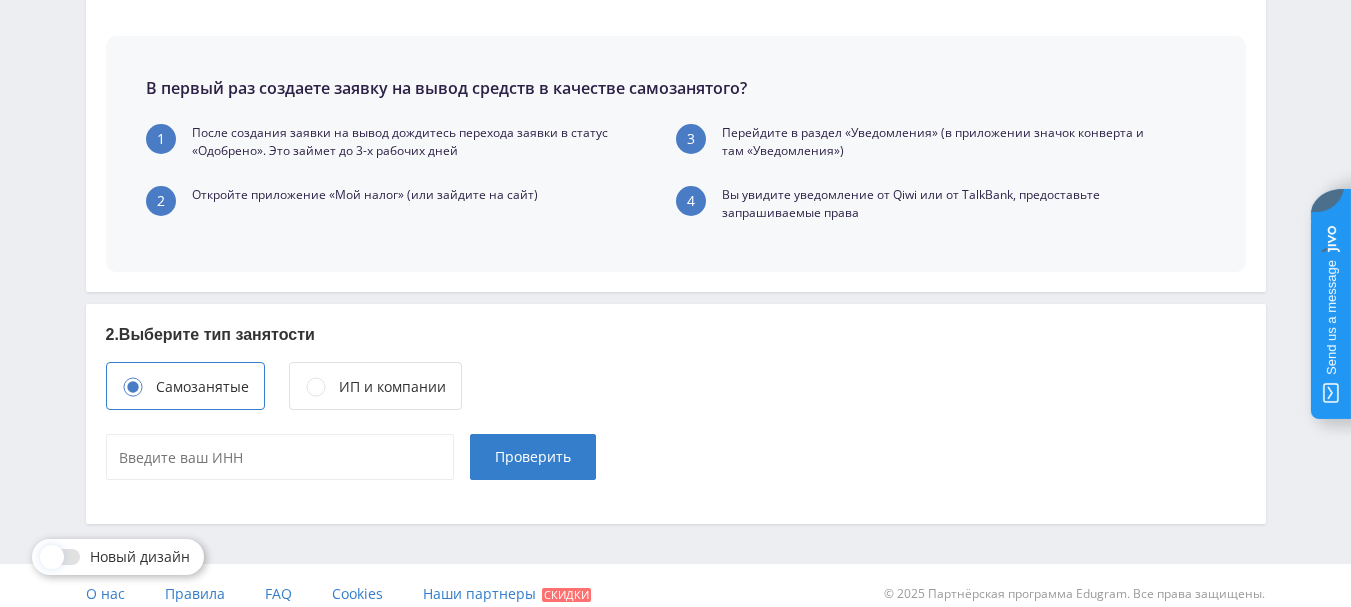 scroll, scrollTop: 635, scrollLeft: 0, axis: vertical 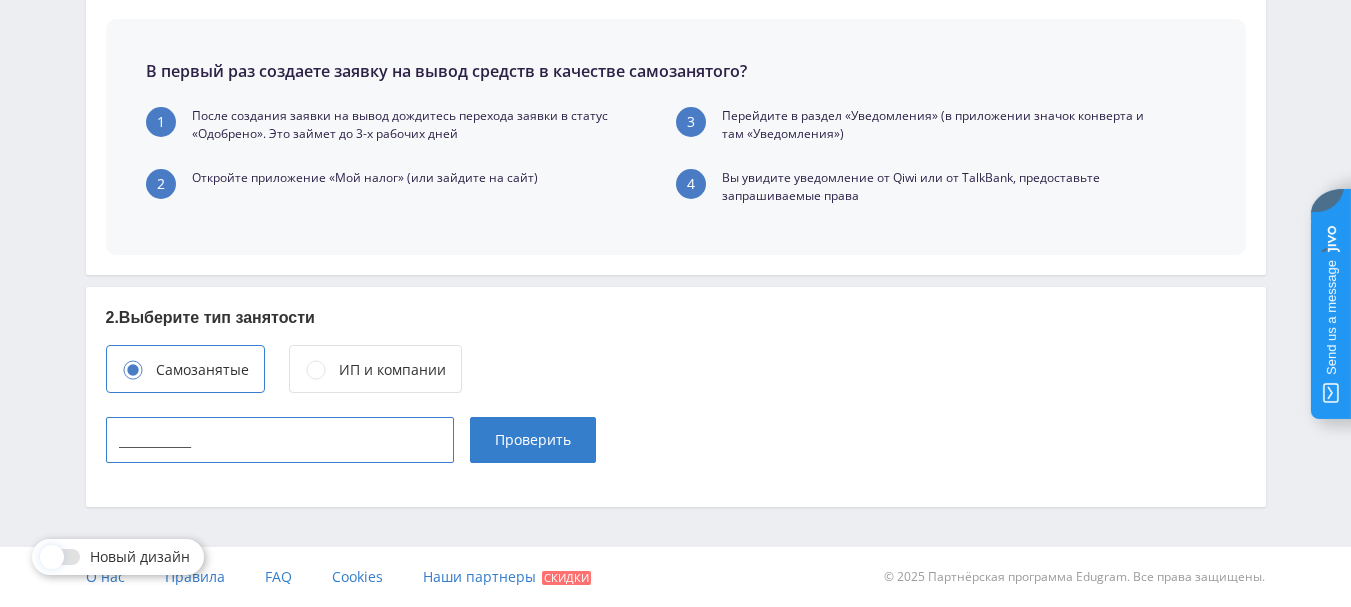 click on "____________" at bounding box center [280, 440] 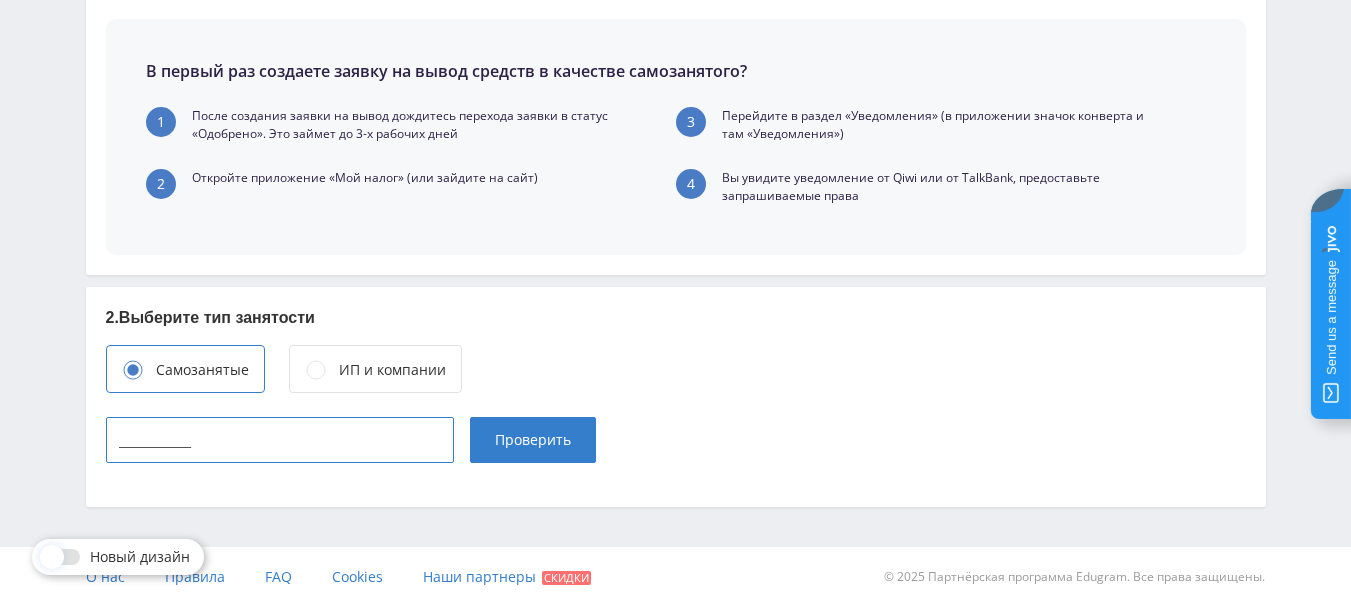 paste 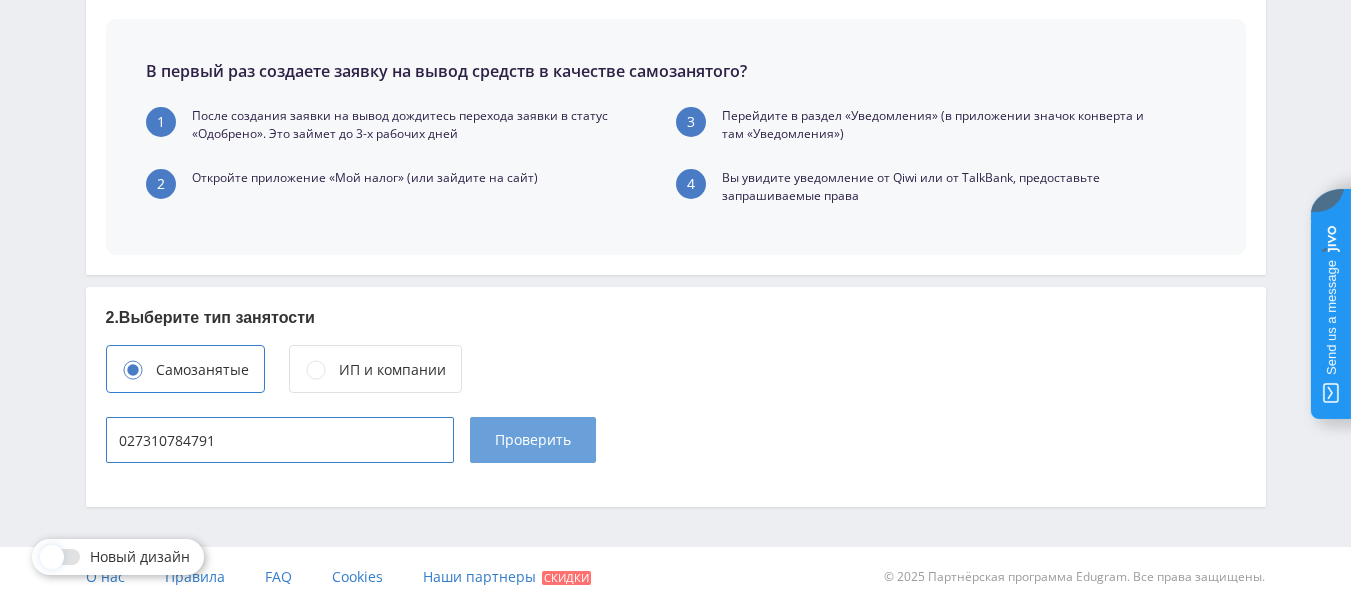 type on "027310784791" 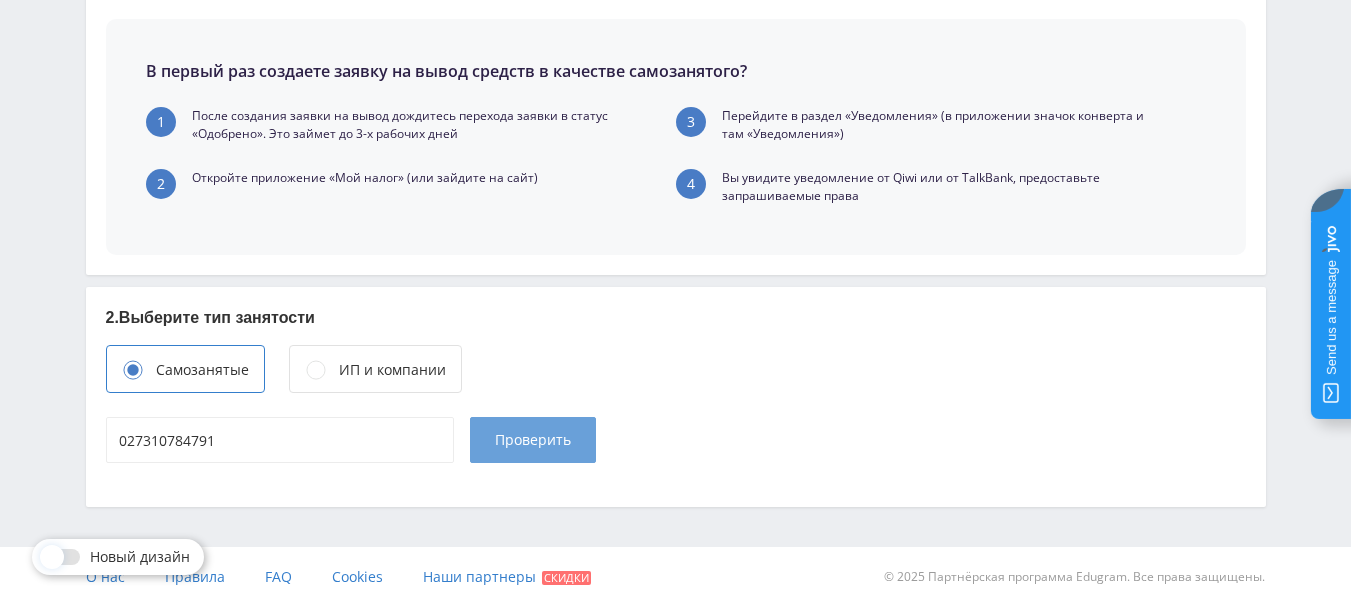 click on "Проверить" at bounding box center [533, 440] 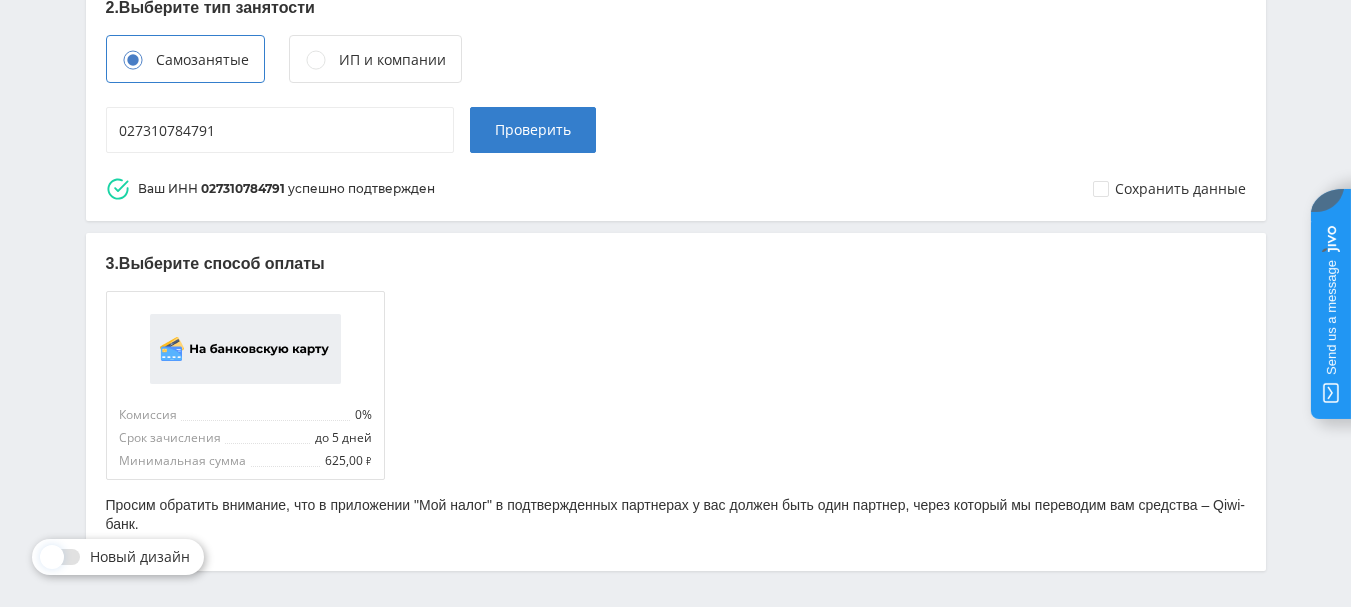 scroll, scrollTop: 1009, scrollLeft: 0, axis: vertical 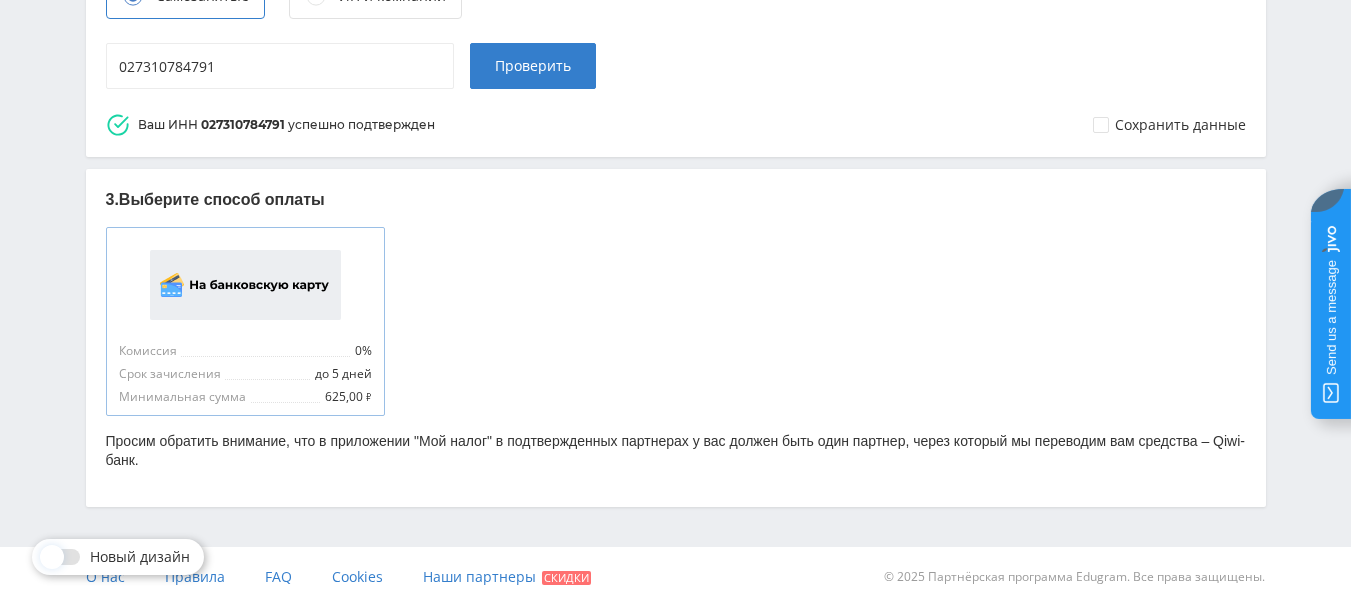 click at bounding box center [245, 285] 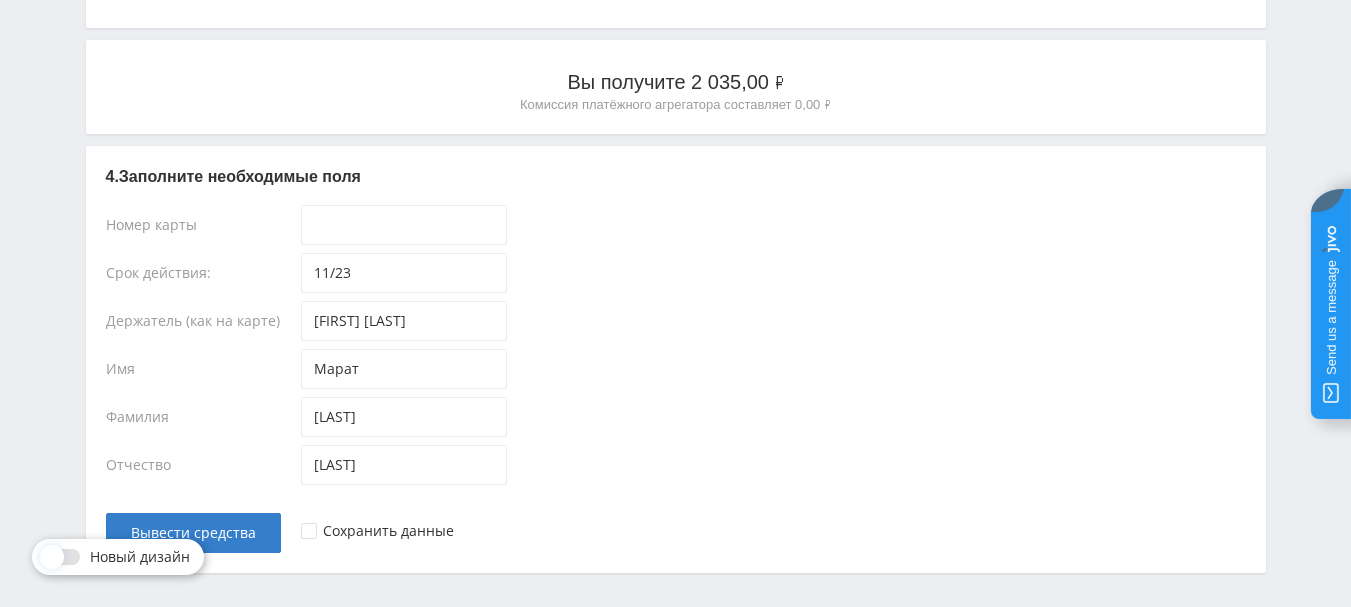 scroll, scrollTop: 1509, scrollLeft: 0, axis: vertical 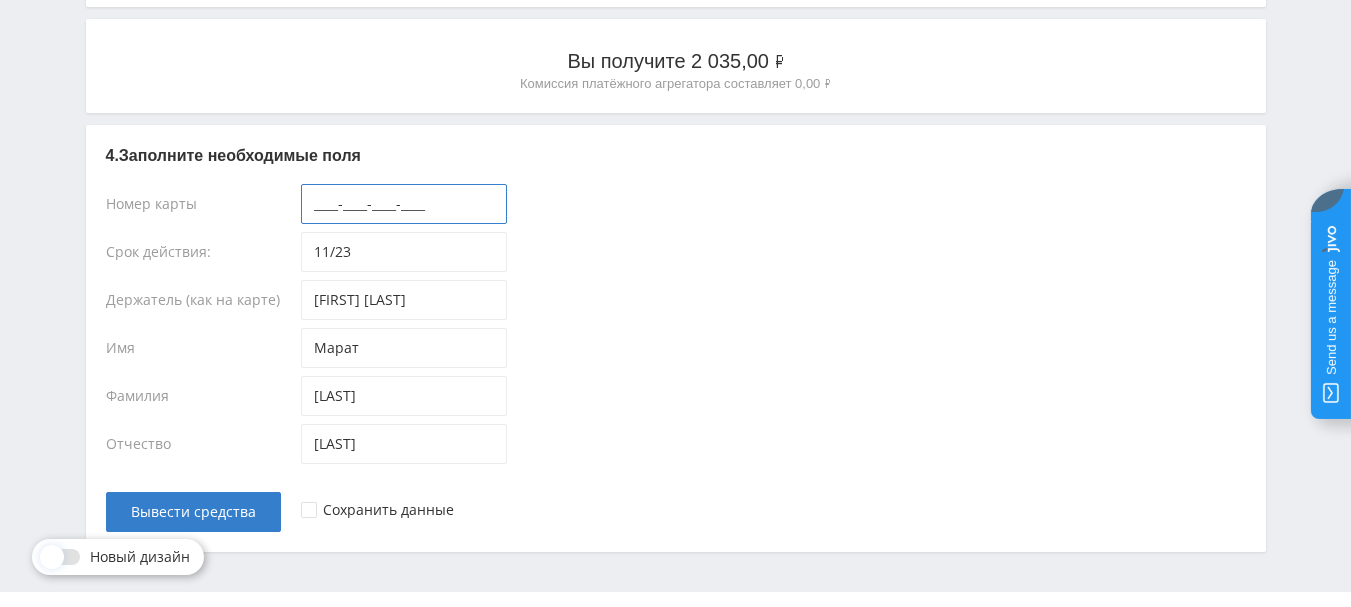 click on "____-____-____-____" at bounding box center (404, 204) 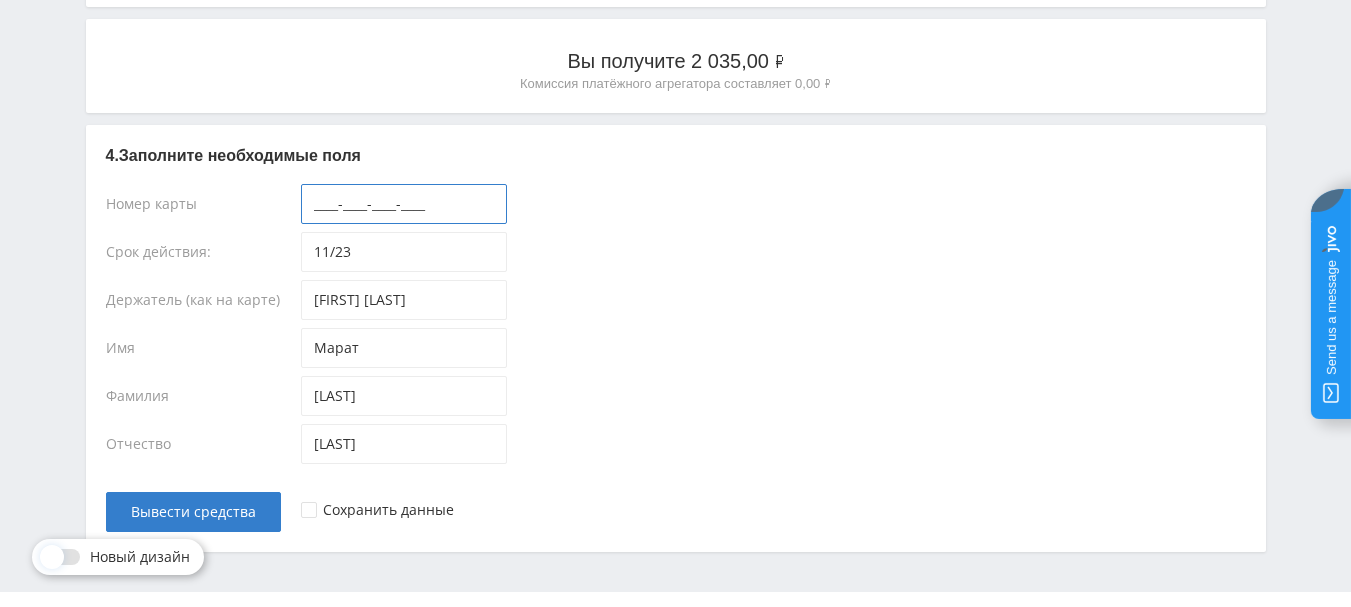 paste on "4584-4328-1588-8020" 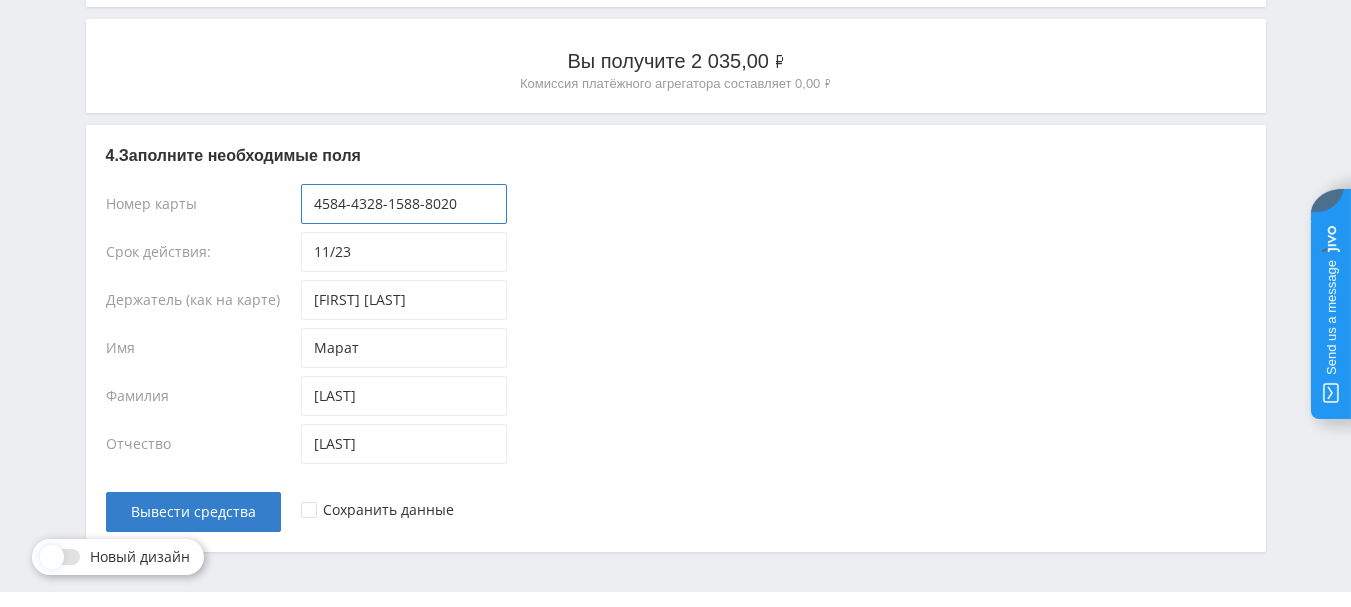 type on "4584-4328-1588-8020" 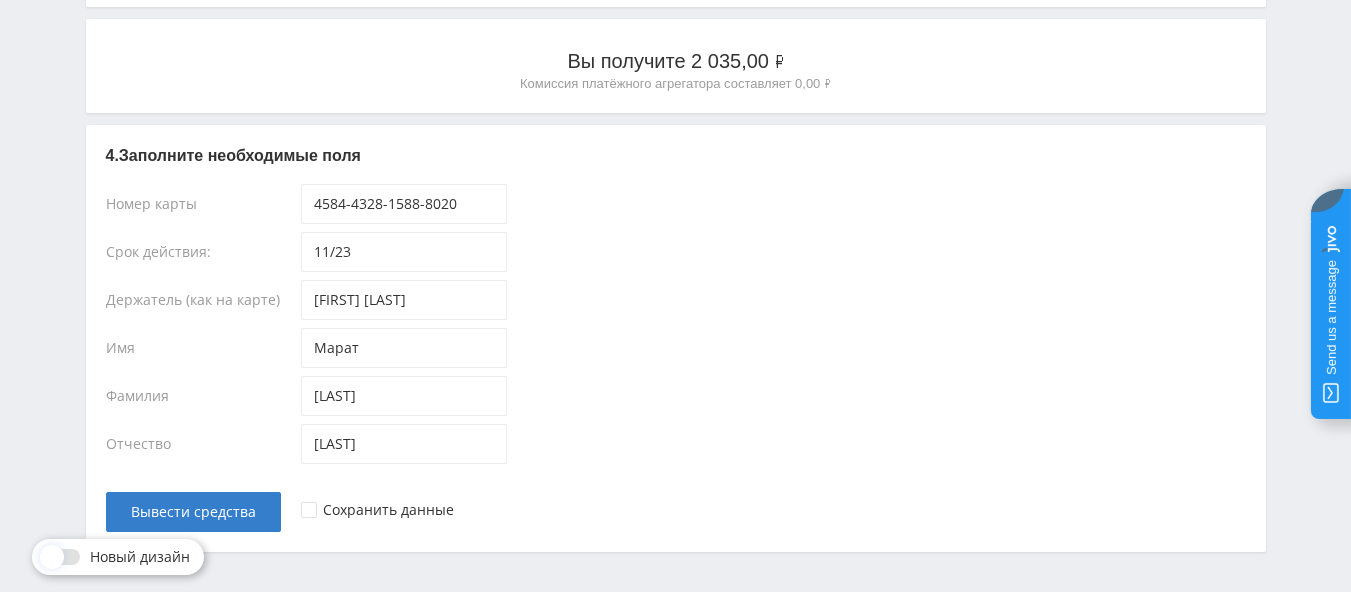 click on "Telegram-канал Инструменты База знаний
Ваш менеджер:
Alex
Alex
Online
@edugram_support
Задать вопрос менеджеру
2 035,70 ₽
Марат
Профиль
Платежи
Выход
Главная Офферы Статистика Промо-материалы
:" at bounding box center [675, -429] 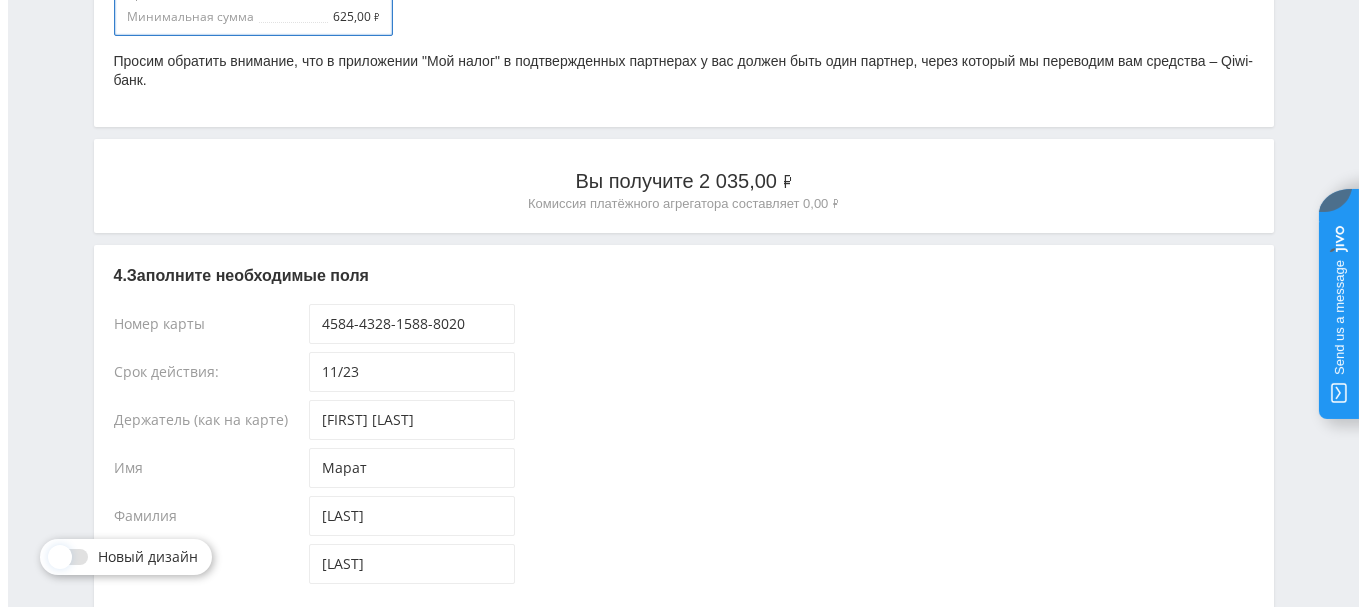 scroll, scrollTop: 1554, scrollLeft: 0, axis: vertical 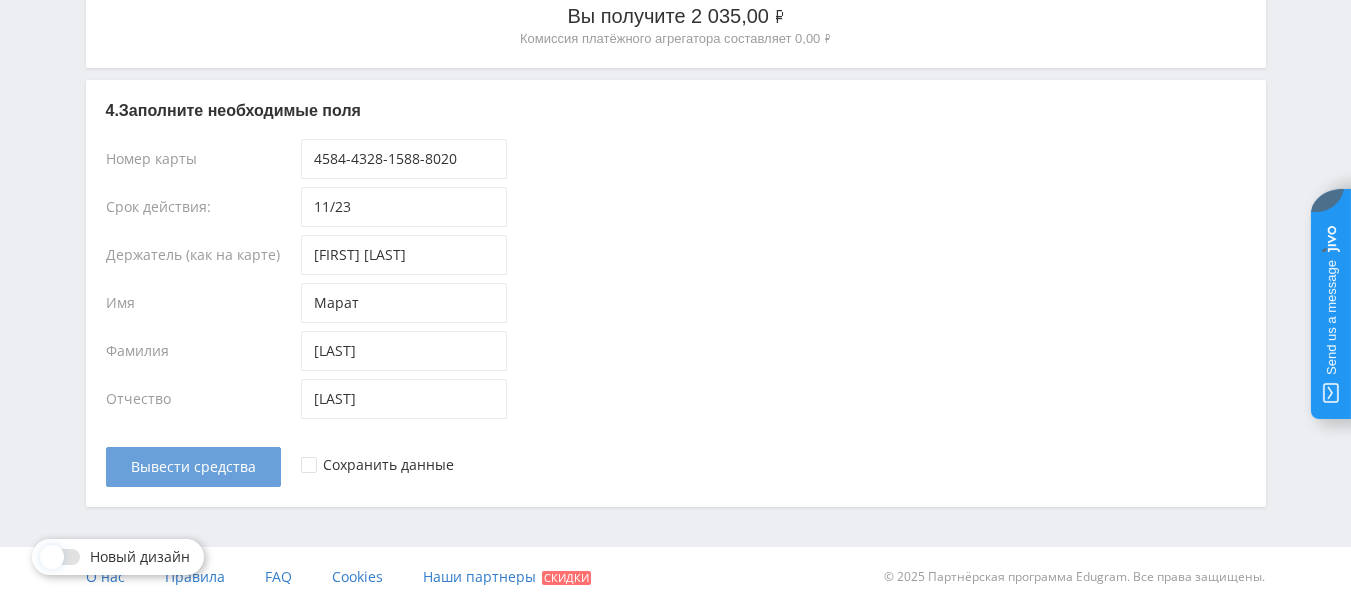 click on "Вывести средства" at bounding box center [193, 467] 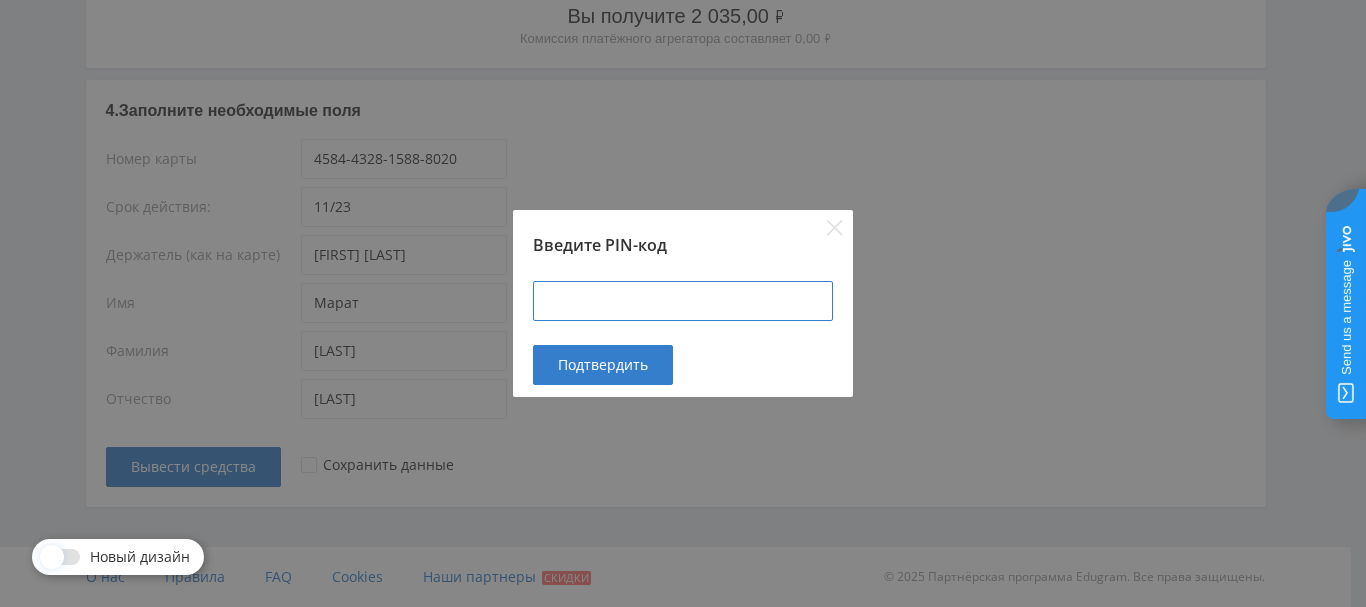 click at bounding box center (683, 301) 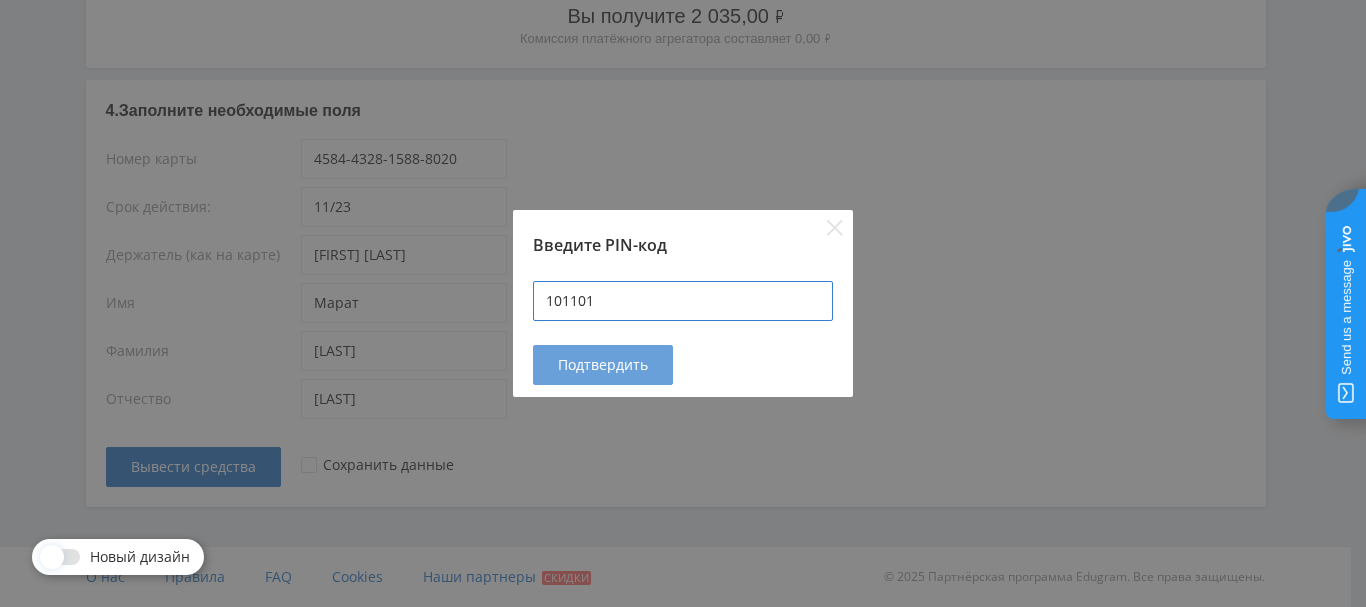 type on "101101" 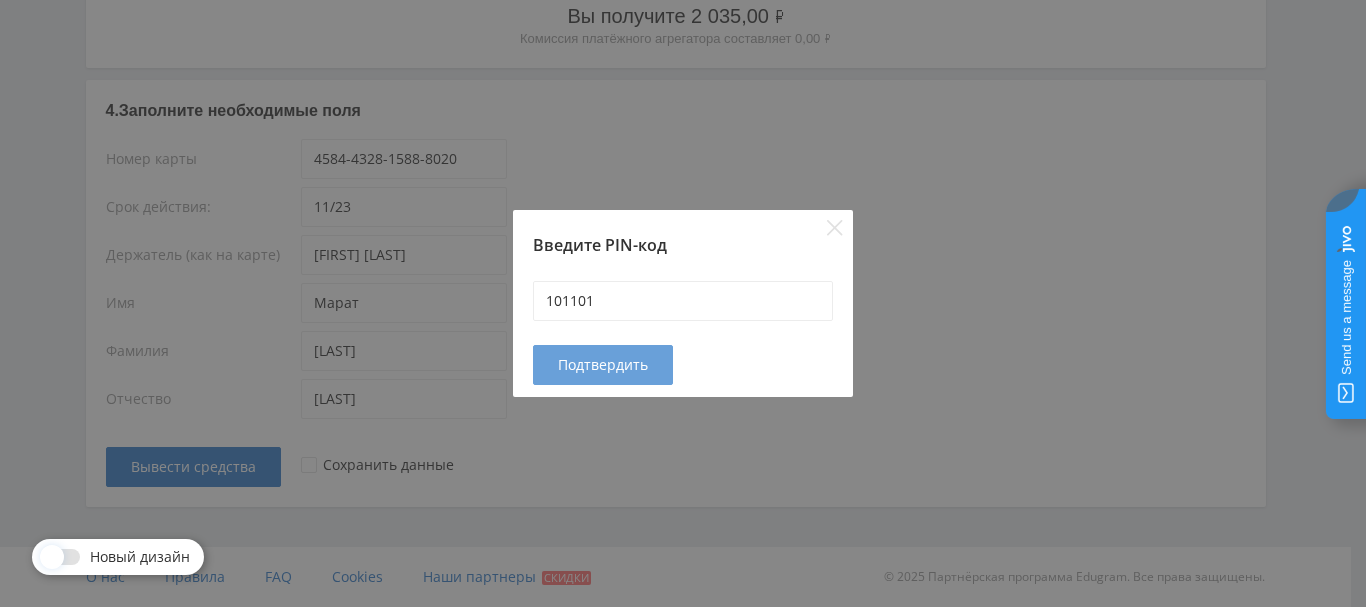 click on "Подтвердить" at bounding box center [603, 365] 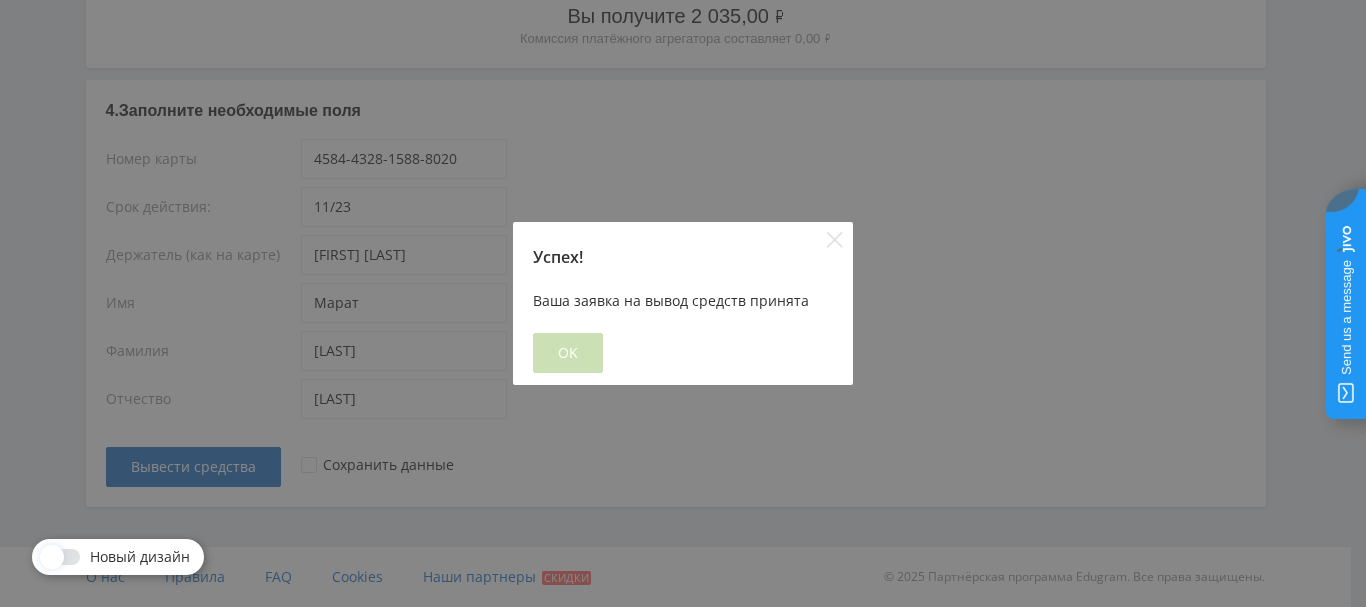 click on "OK" at bounding box center (568, 353) 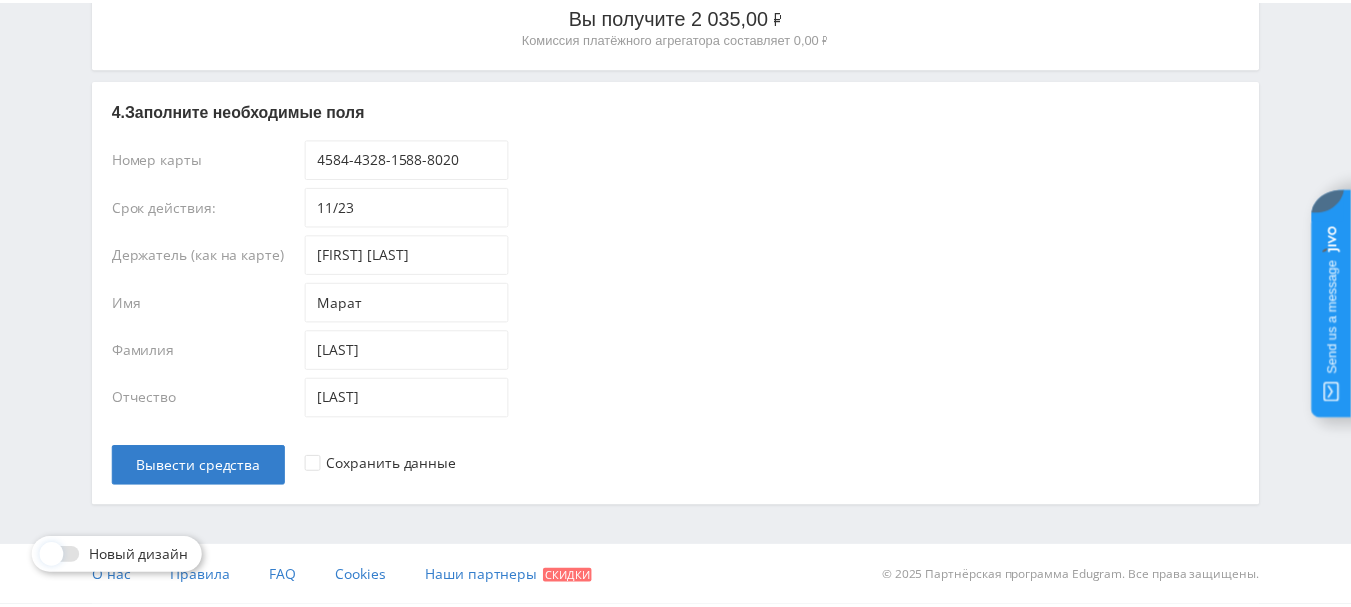 scroll, scrollTop: 0, scrollLeft: 0, axis: both 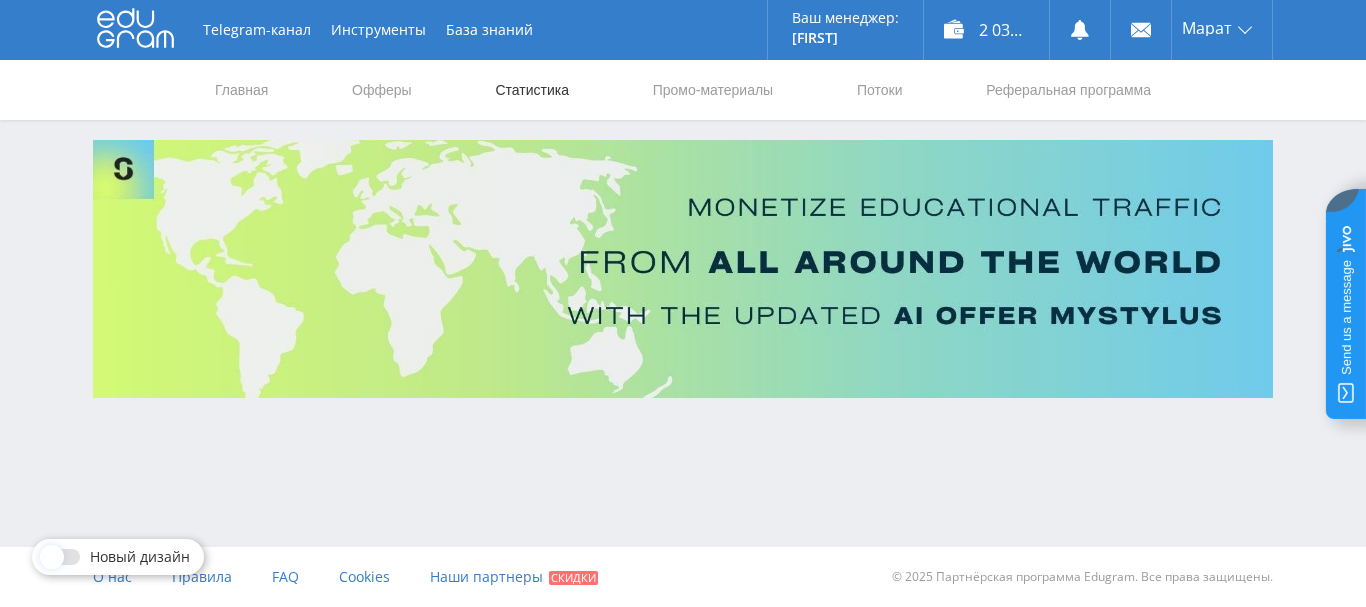 click on "Статистика" at bounding box center [532, 90] 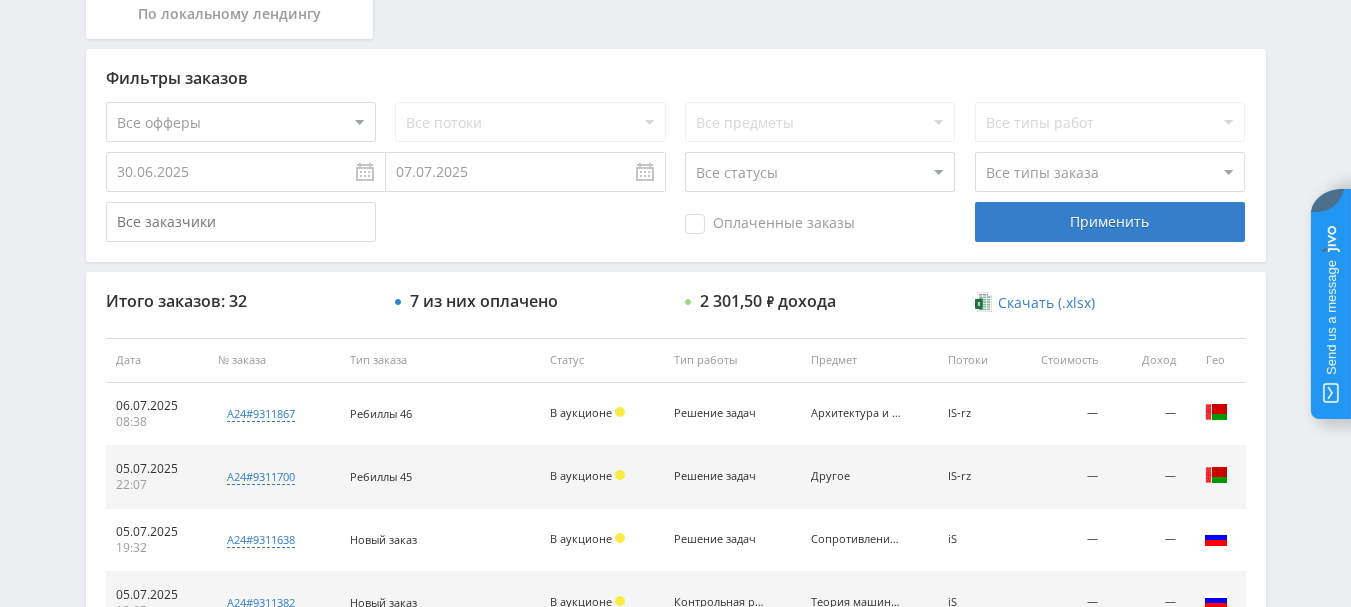 scroll, scrollTop: 515, scrollLeft: 0, axis: vertical 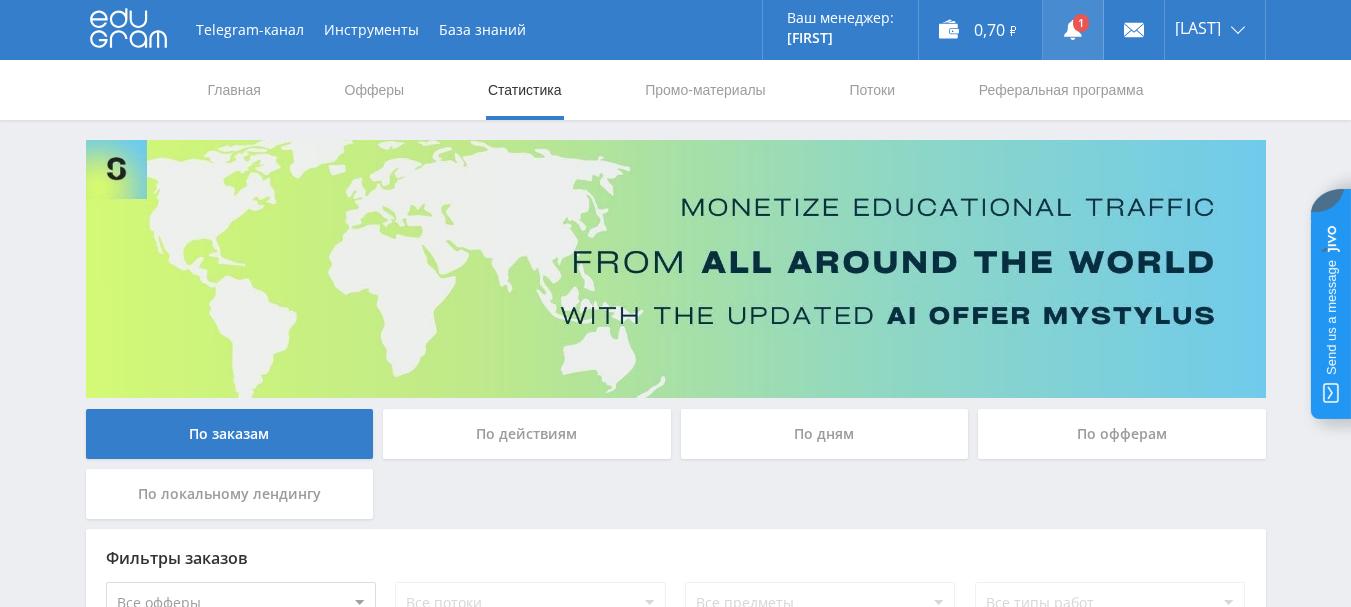 click at bounding box center [1073, 30] 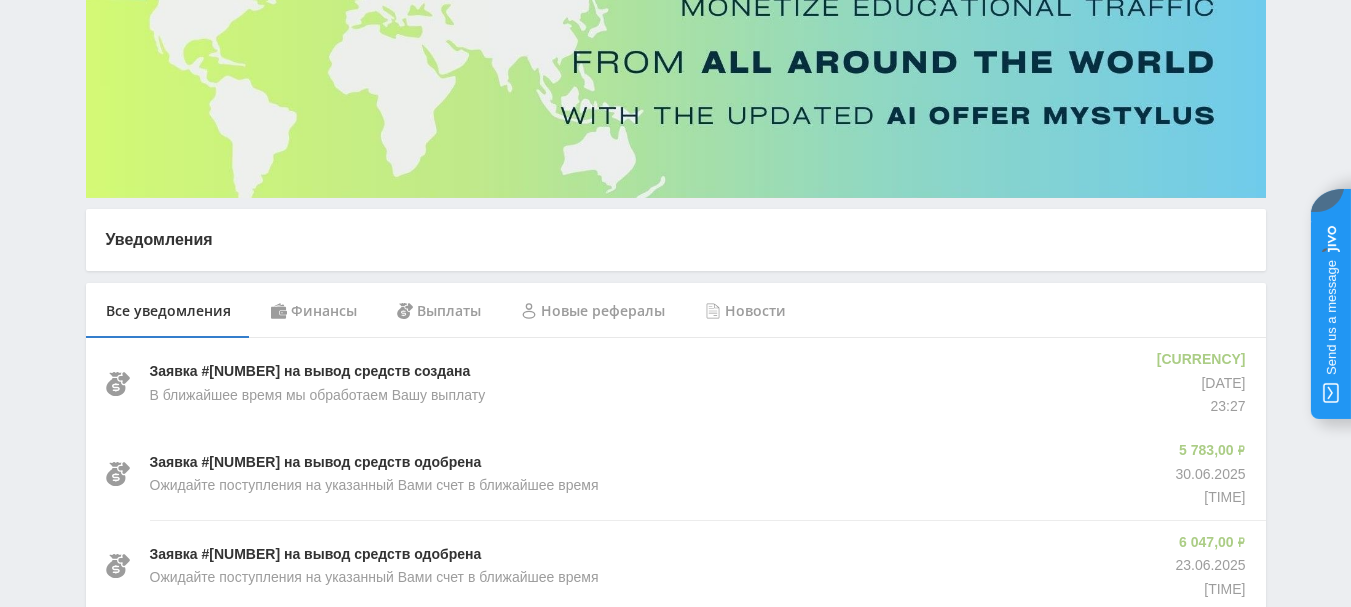 scroll, scrollTop: 300, scrollLeft: 0, axis: vertical 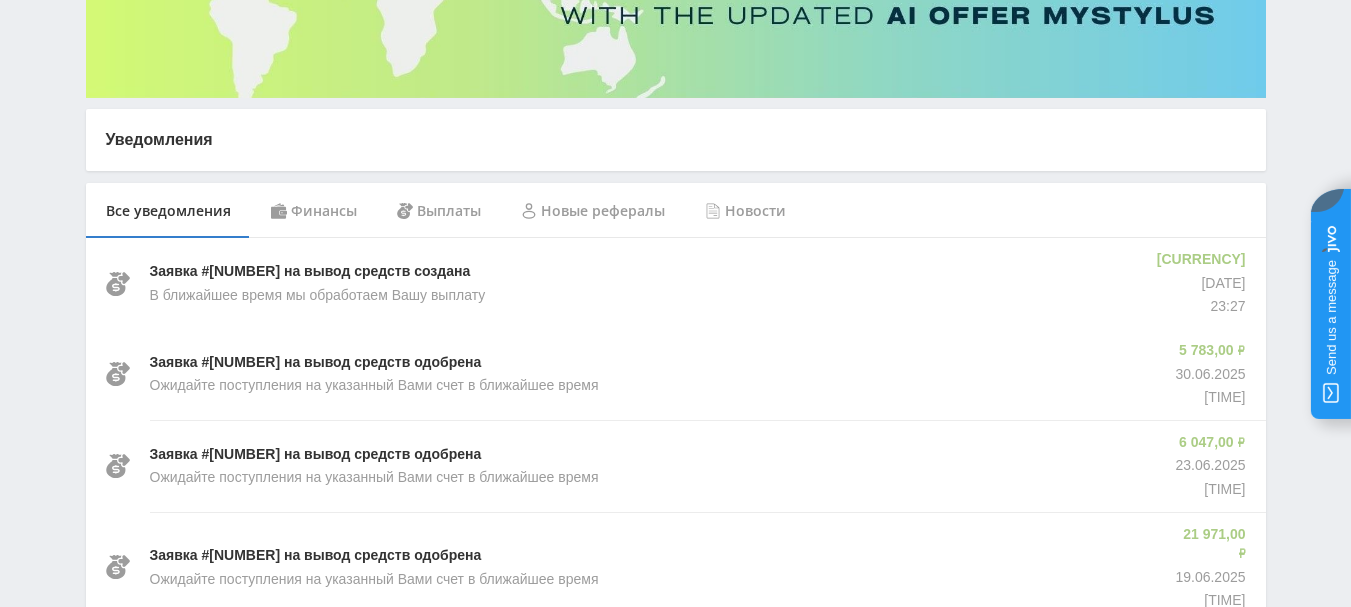 click on "Финансы" at bounding box center (314, 211) 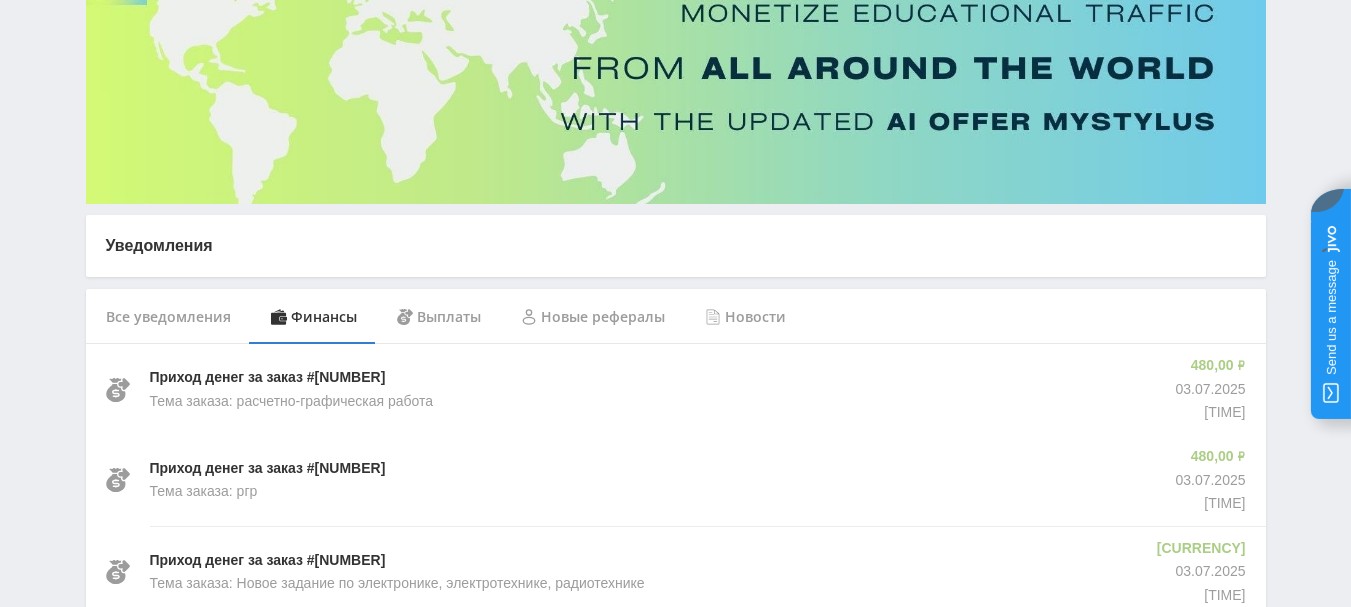 scroll, scrollTop: 0, scrollLeft: 0, axis: both 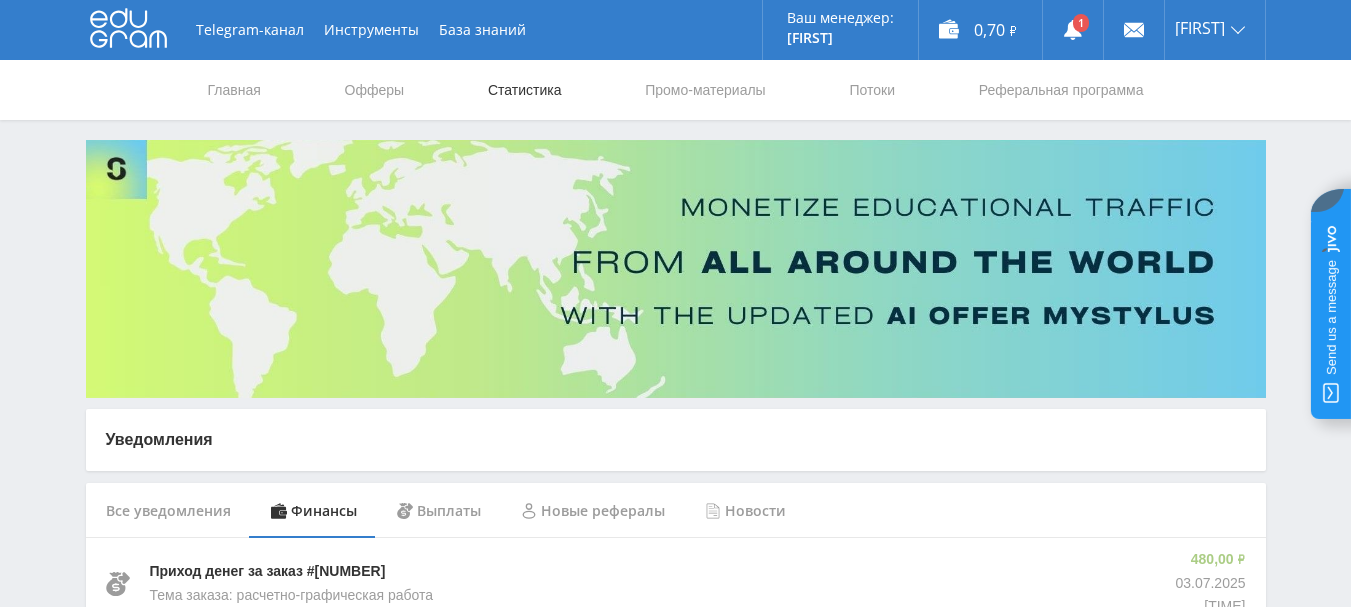 click on "Статистика" at bounding box center (525, 90) 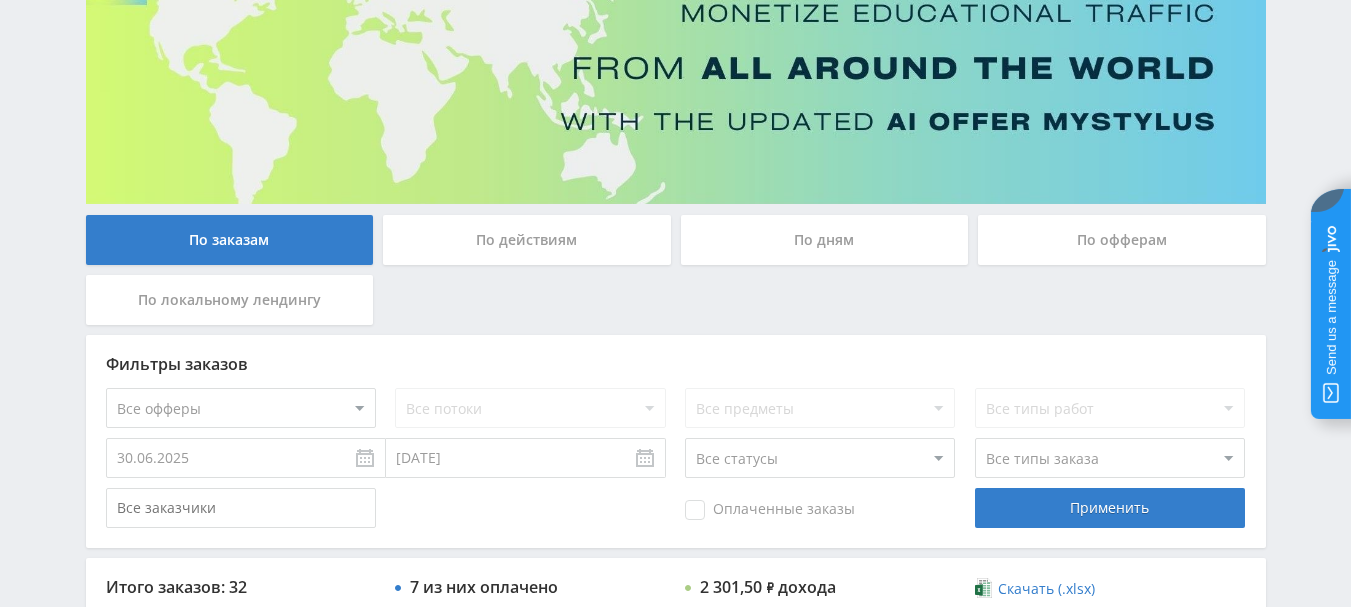 scroll, scrollTop: 0, scrollLeft: 0, axis: both 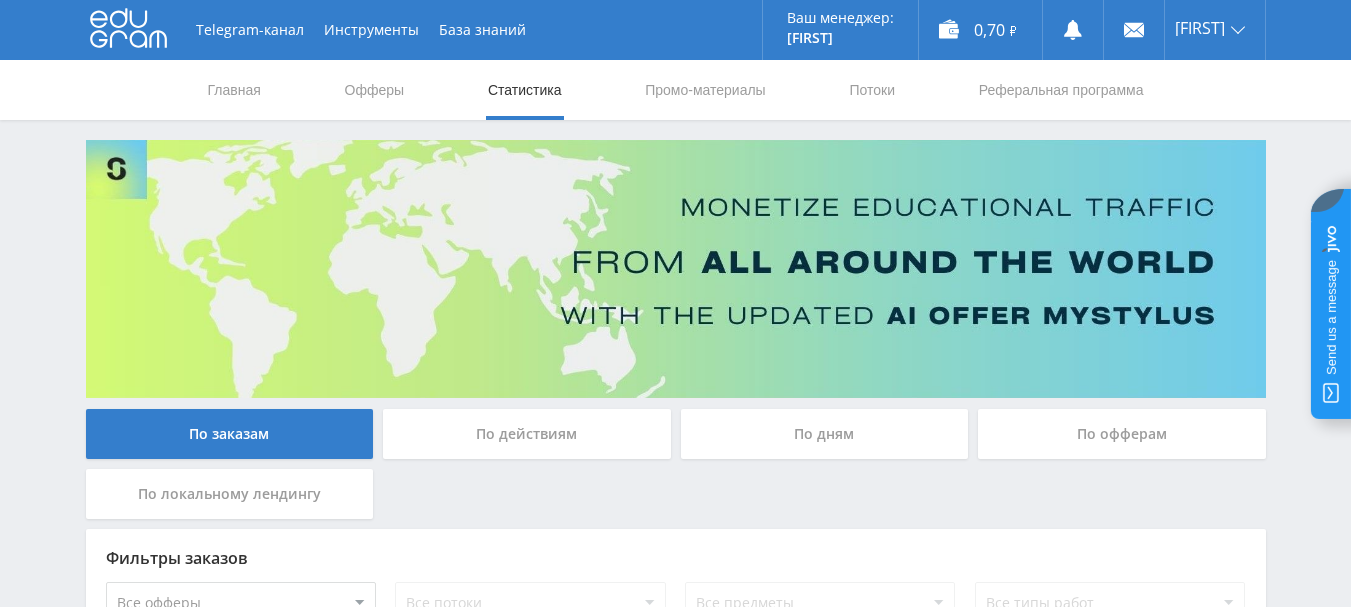 click on "Telegram-канал Инструменты База знаний
Ваш менеджер:
Alex
Alex
Online
@edugram_support
Задать вопрос менеджеру
0,70 ₽
Марат
Профиль
Платежи
Выход
Главная Офферы Статистика Промо-материалы Потоки" at bounding box center (675, 839) 